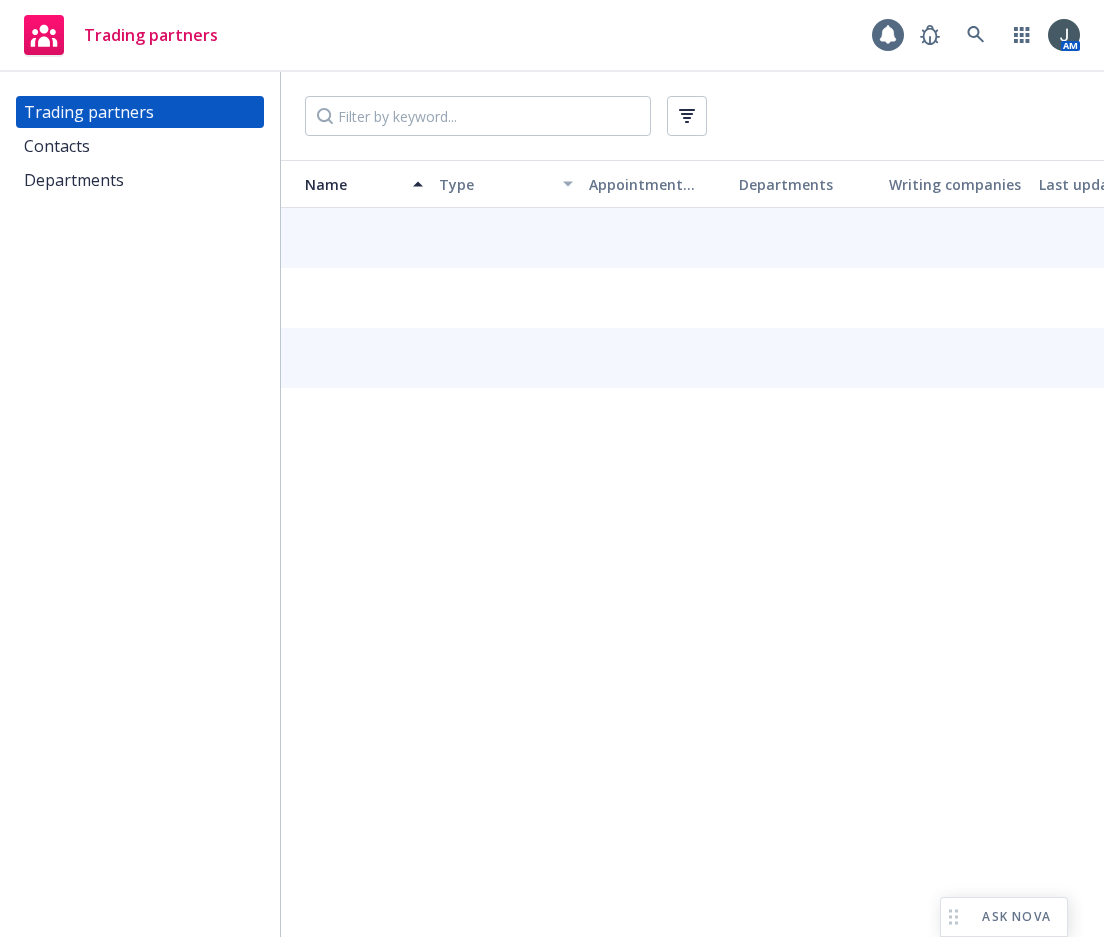 scroll, scrollTop: 0, scrollLeft: 0, axis: both 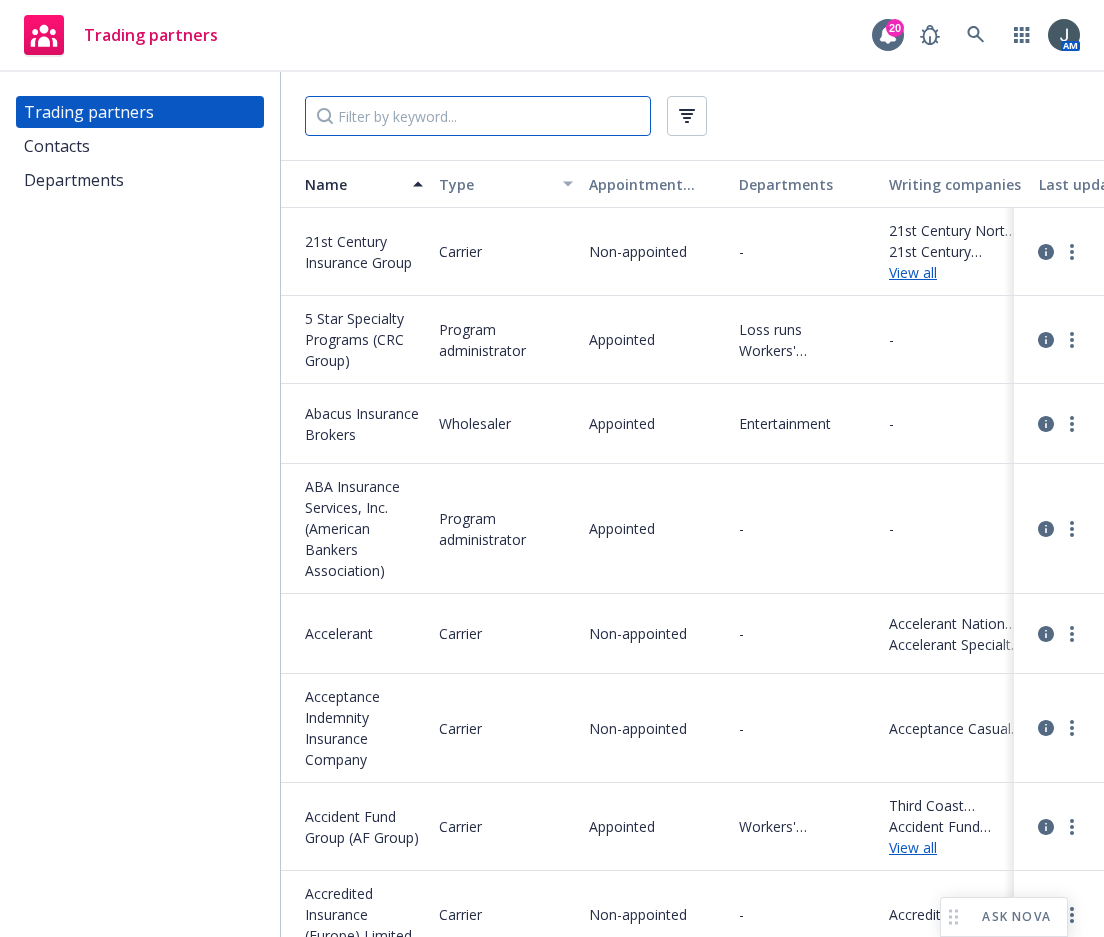 click at bounding box center (478, 116) 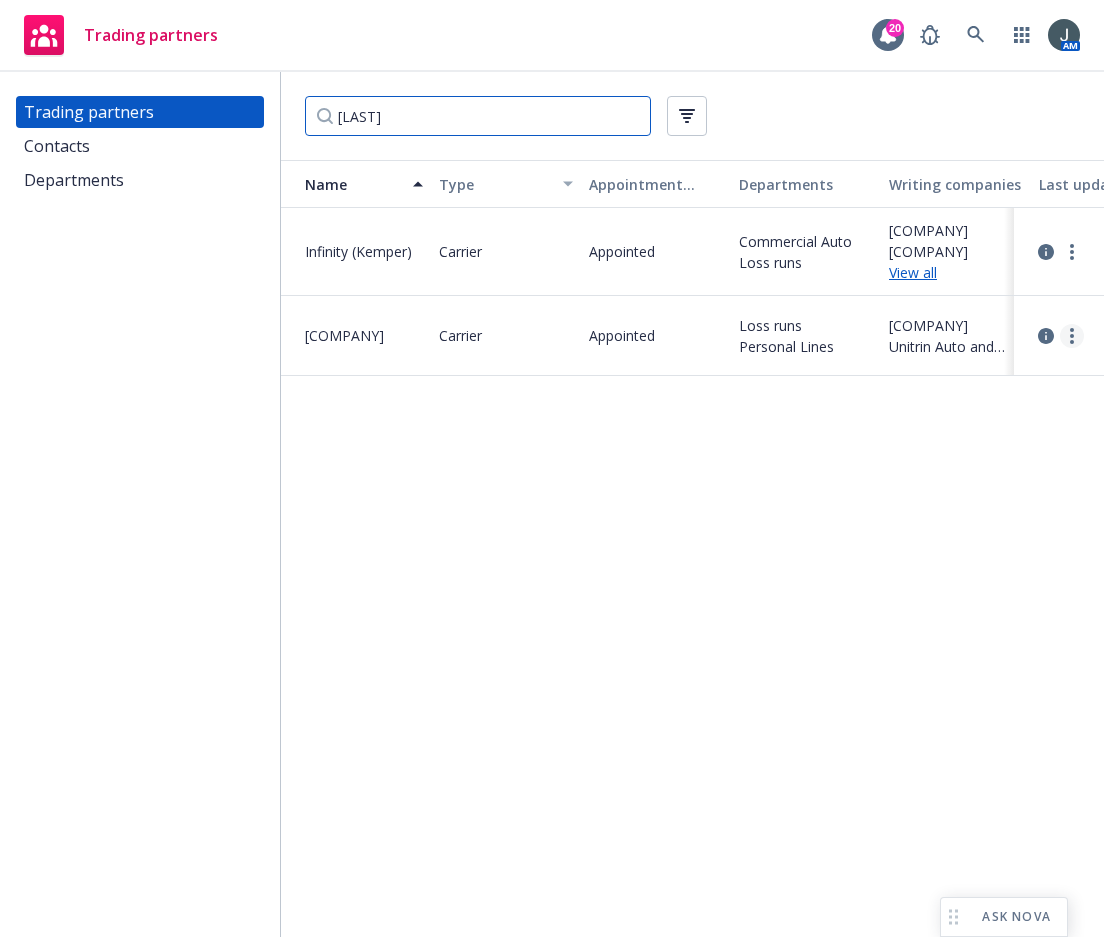 type on "[LAST]" 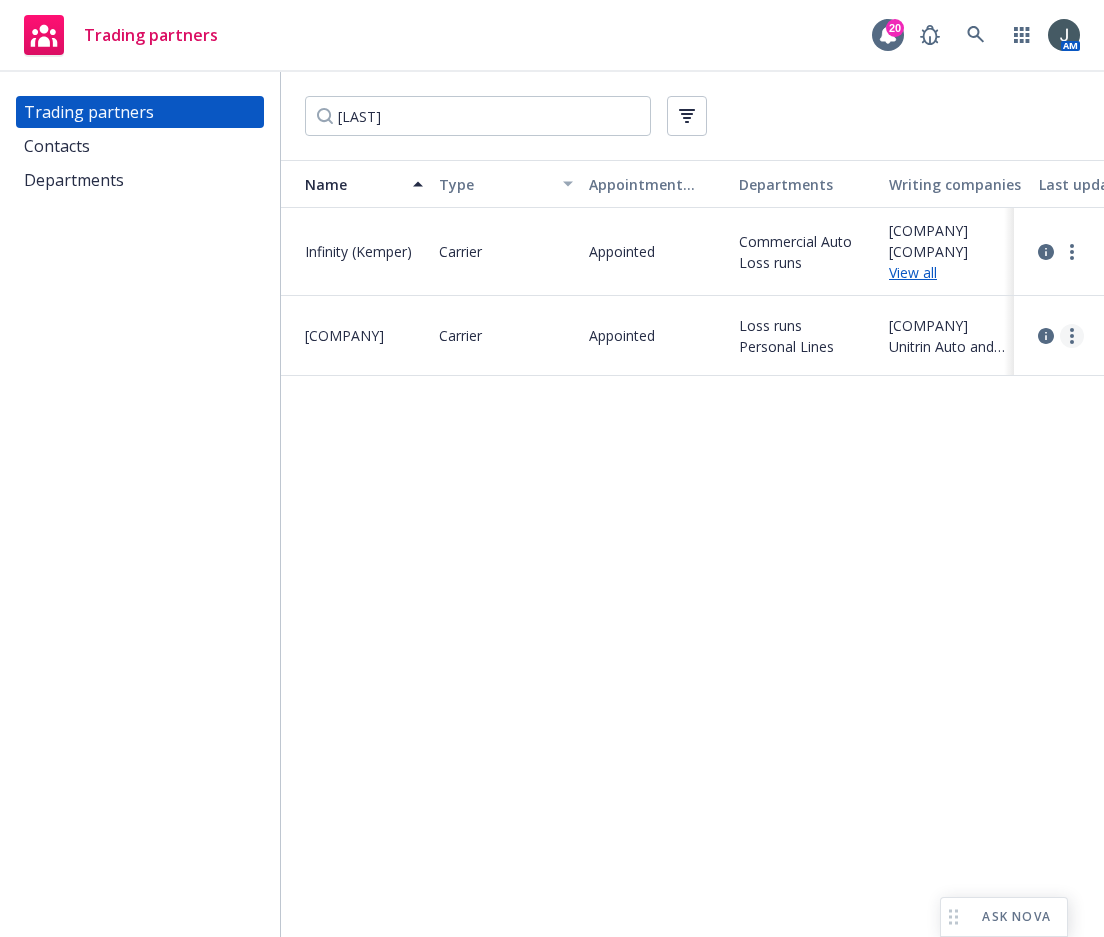 click at bounding box center (1072, 336) 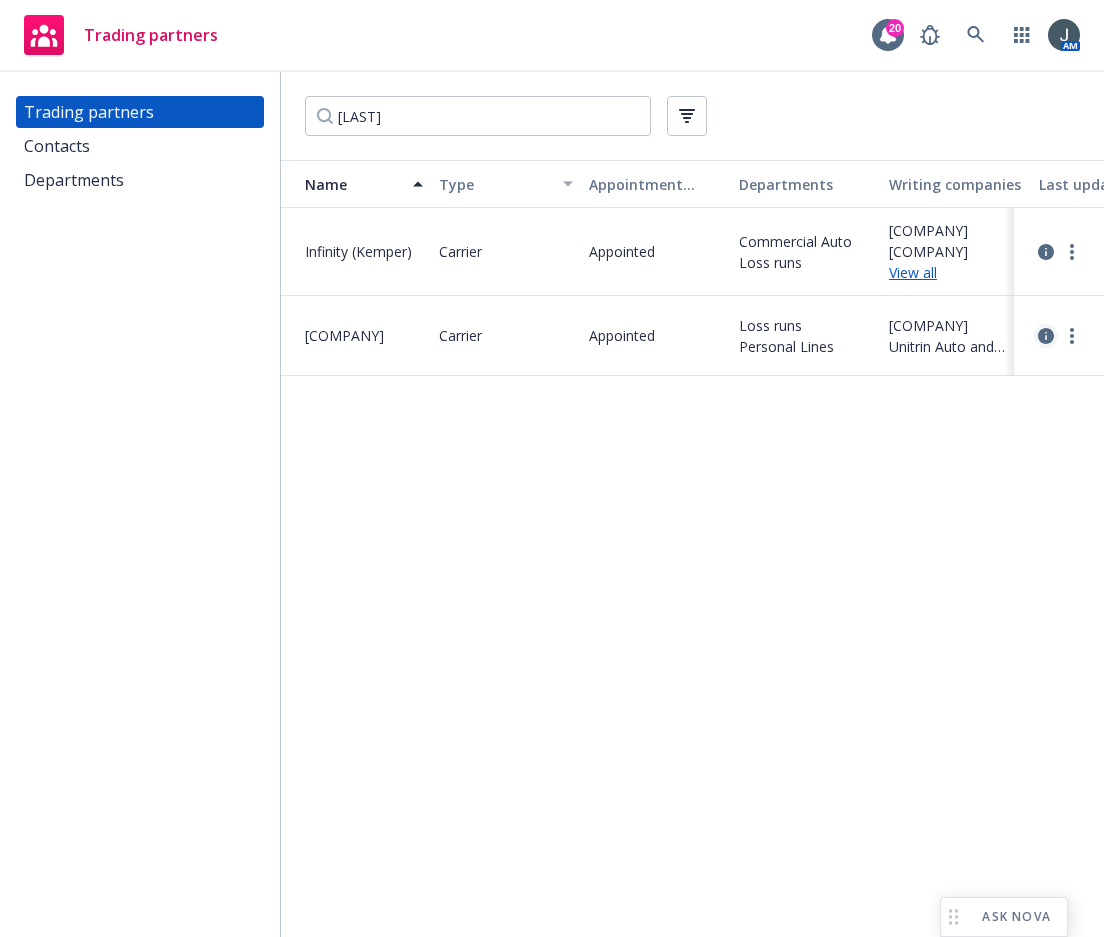 click 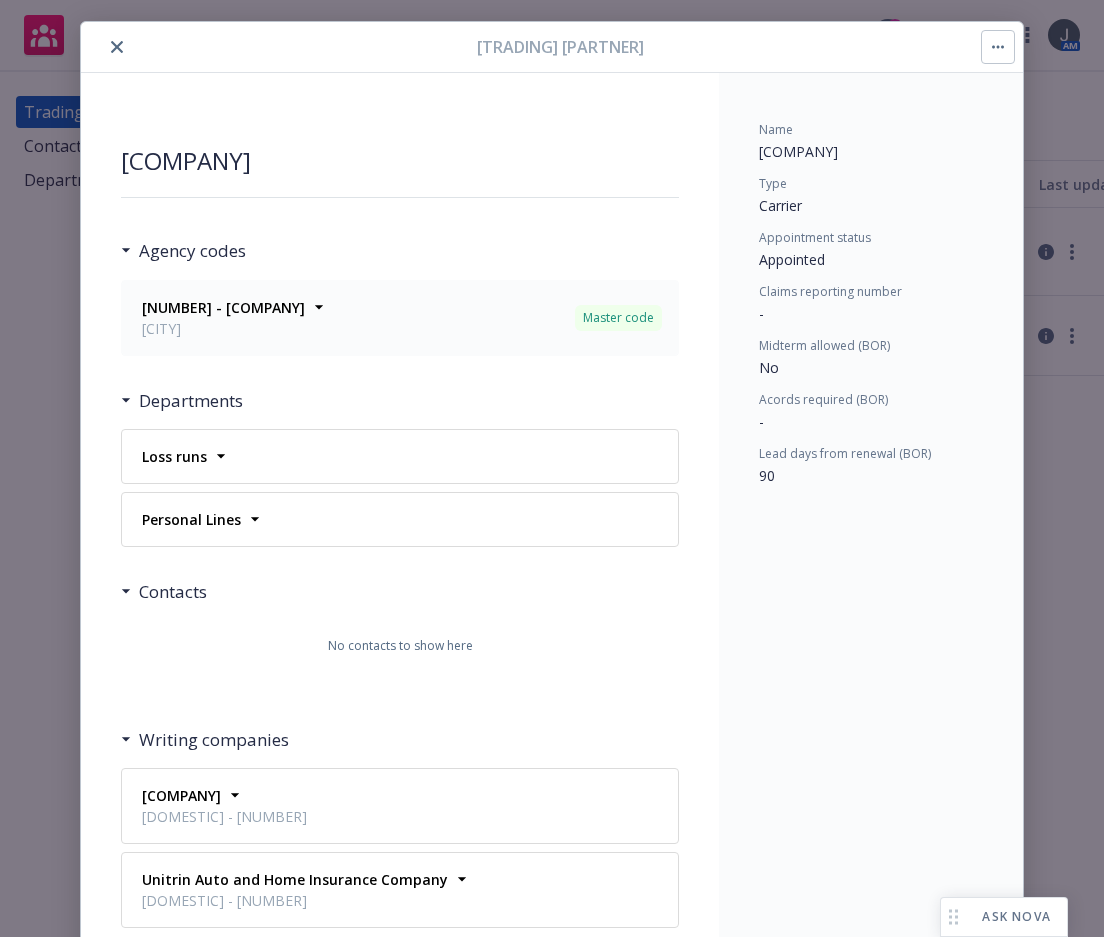 scroll, scrollTop: 0, scrollLeft: 0, axis: both 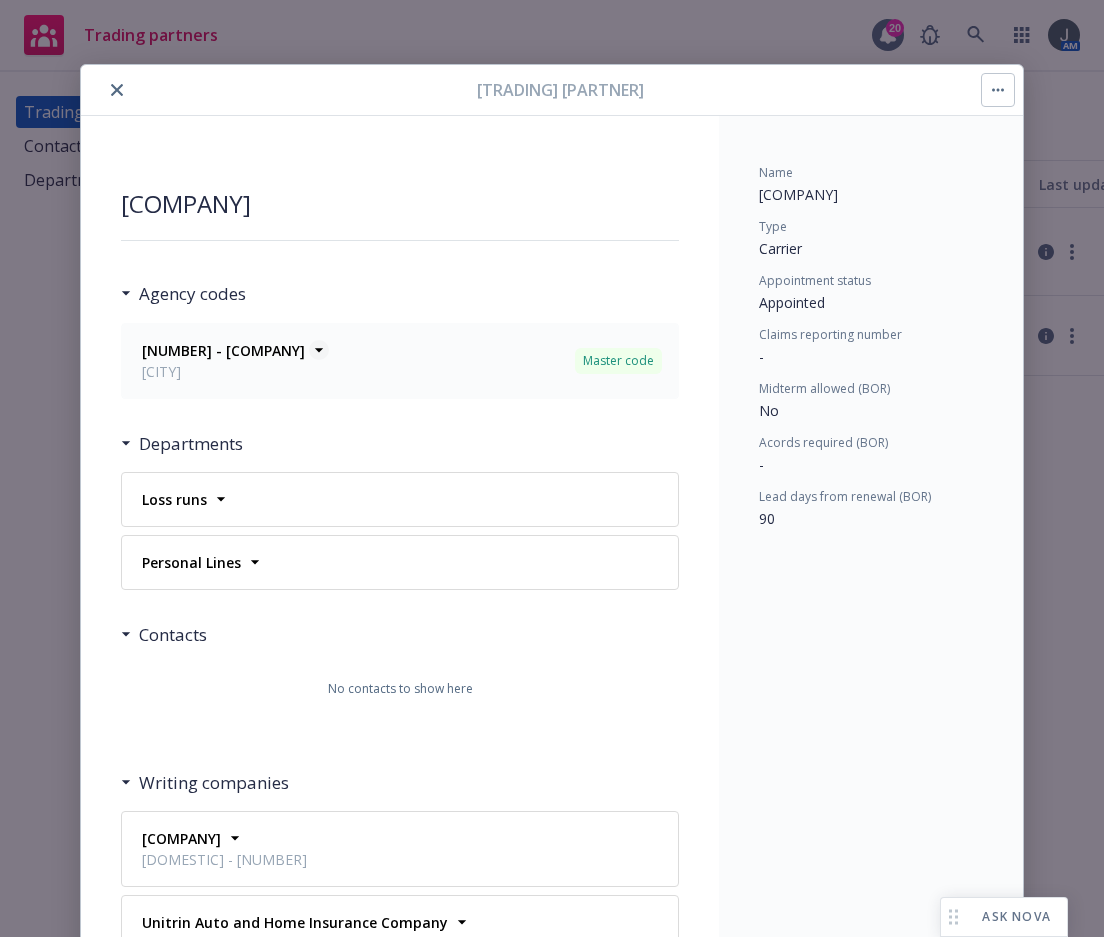 click 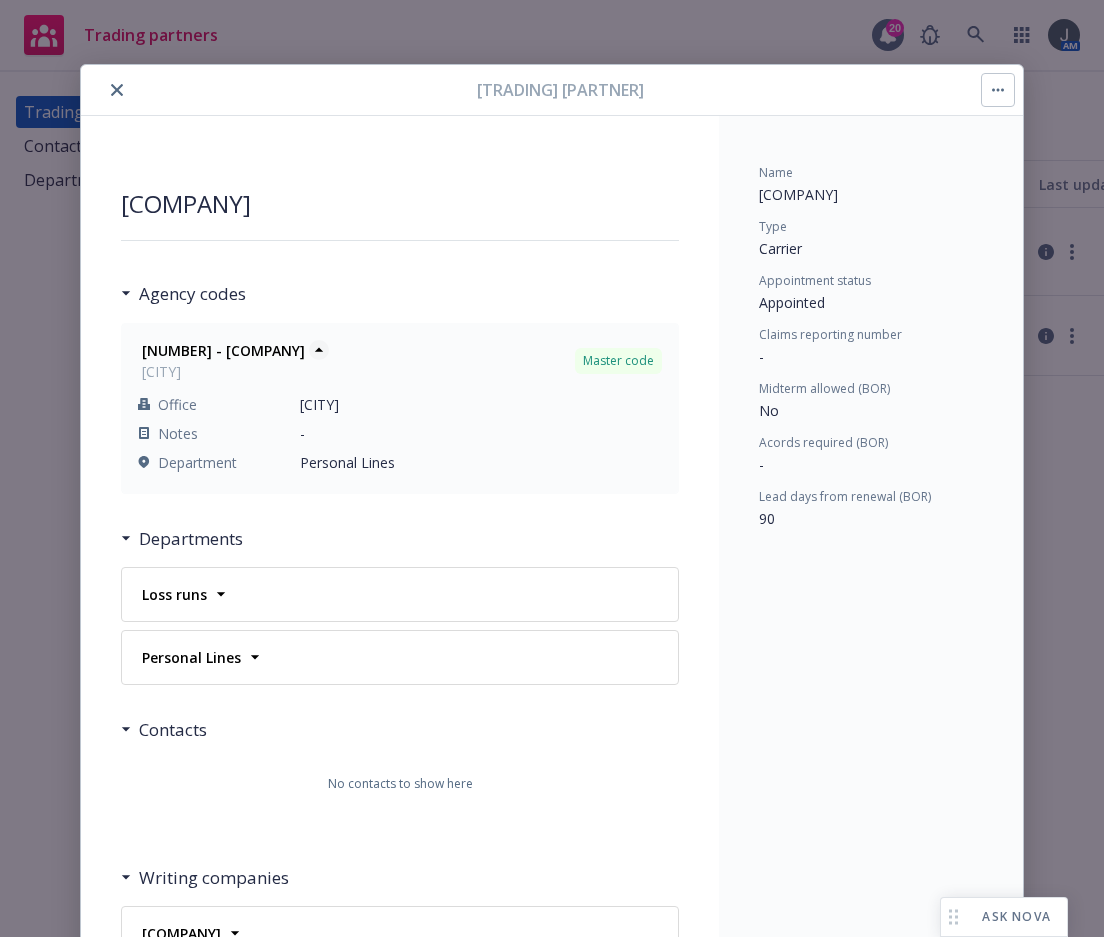 click 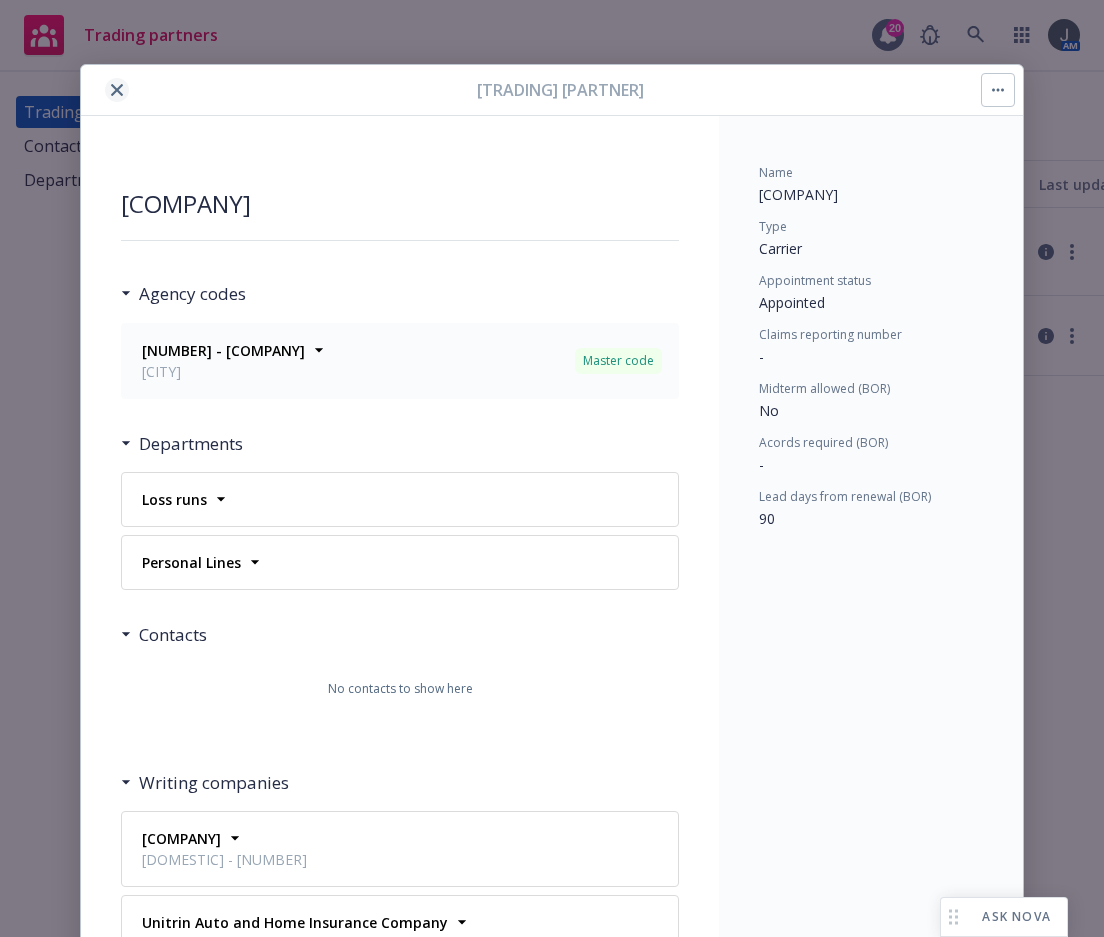 click at bounding box center [117, 90] 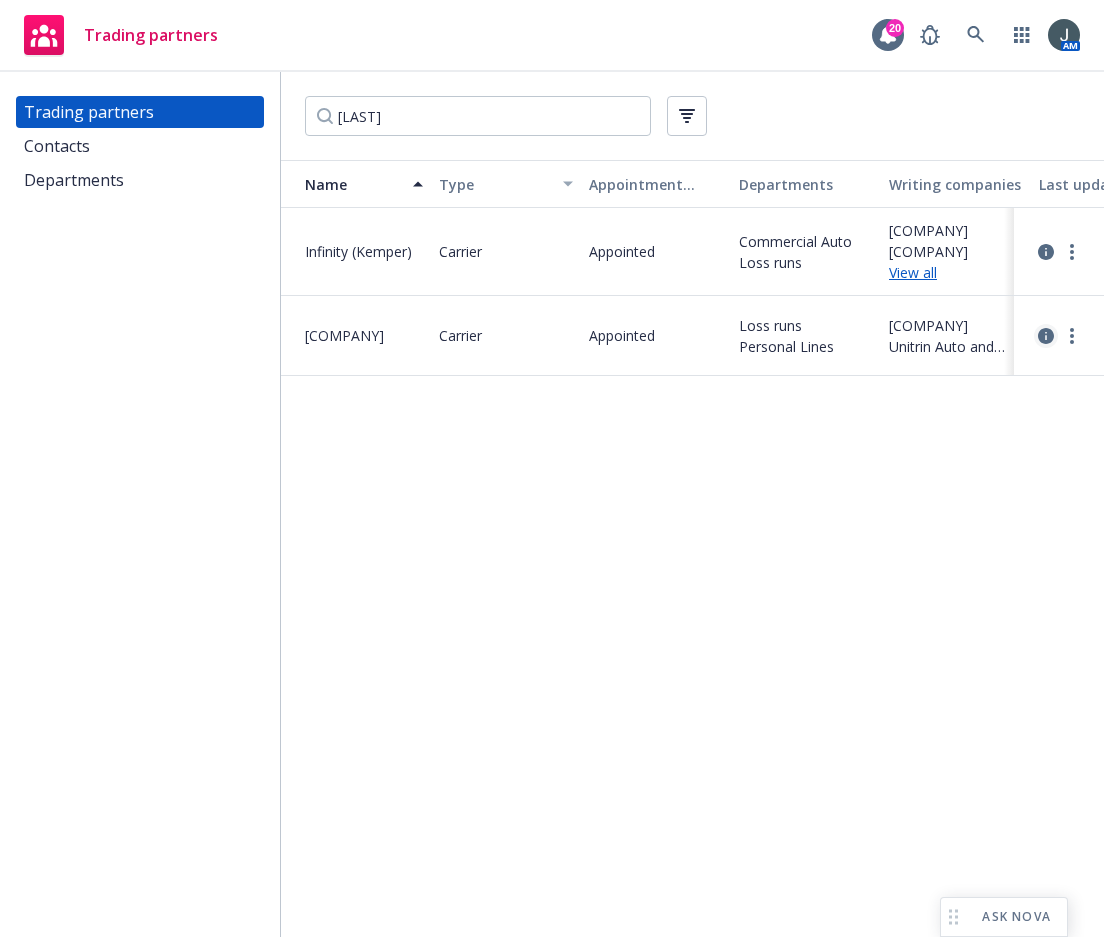 click 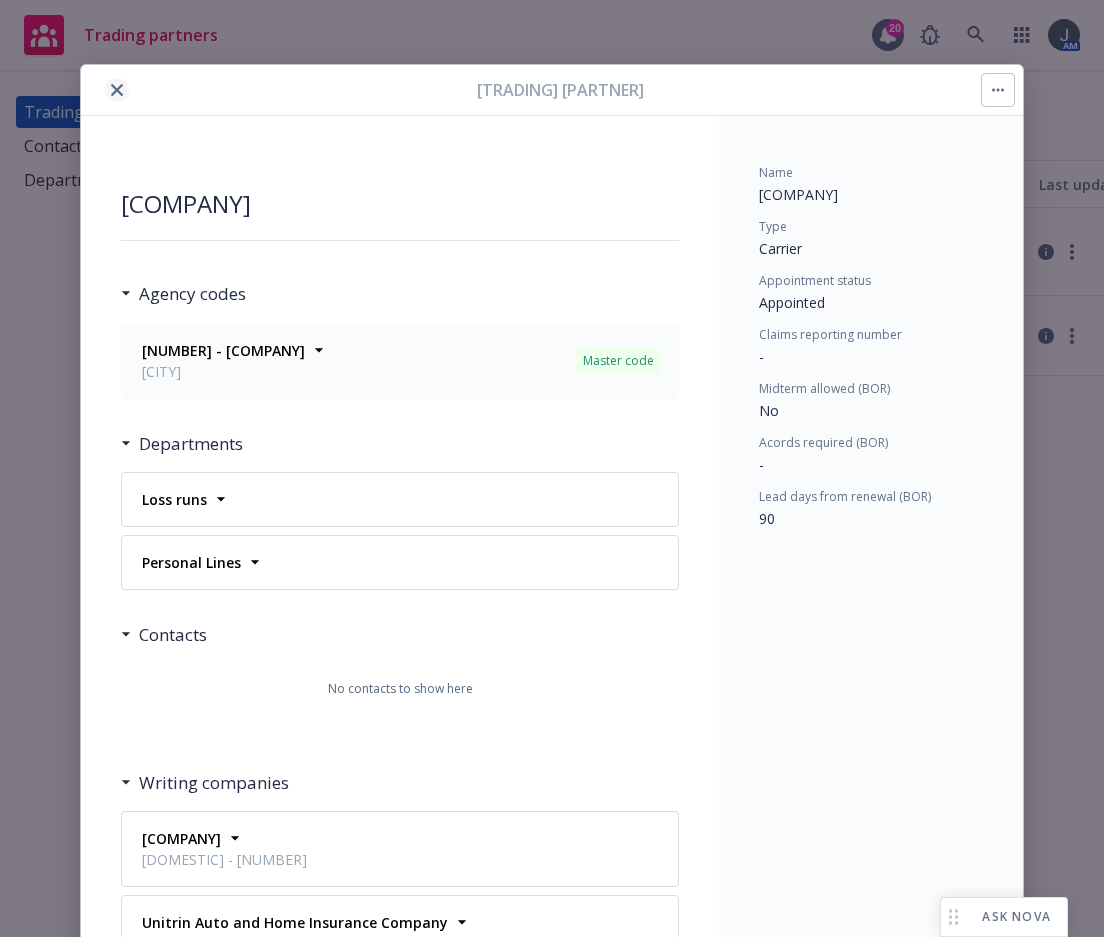click at bounding box center [117, 90] 